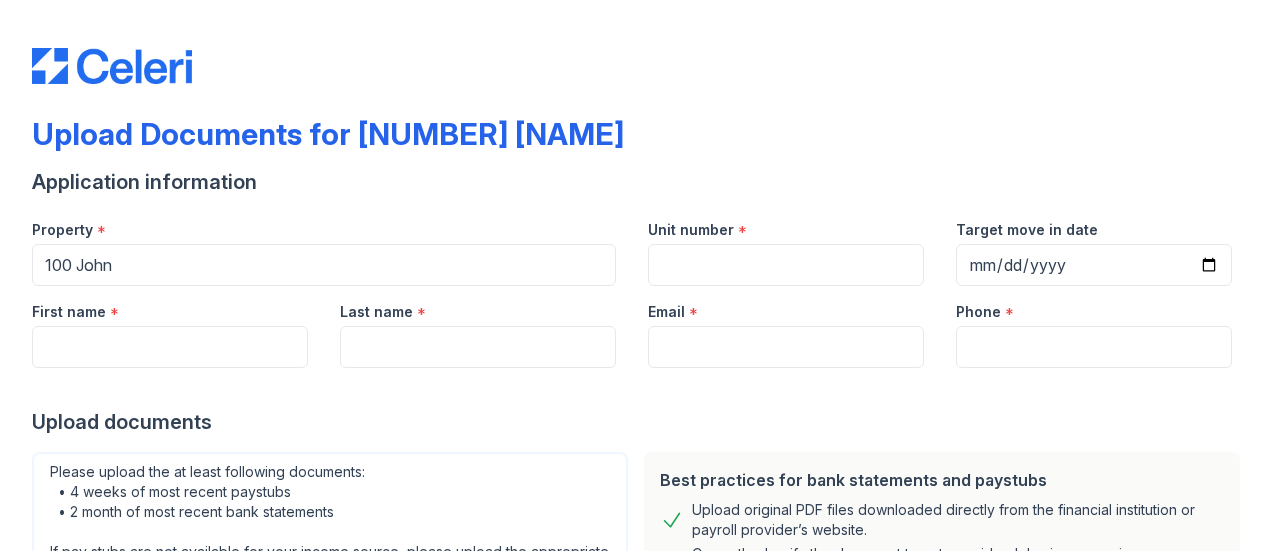 scroll, scrollTop: 0, scrollLeft: 0, axis: both 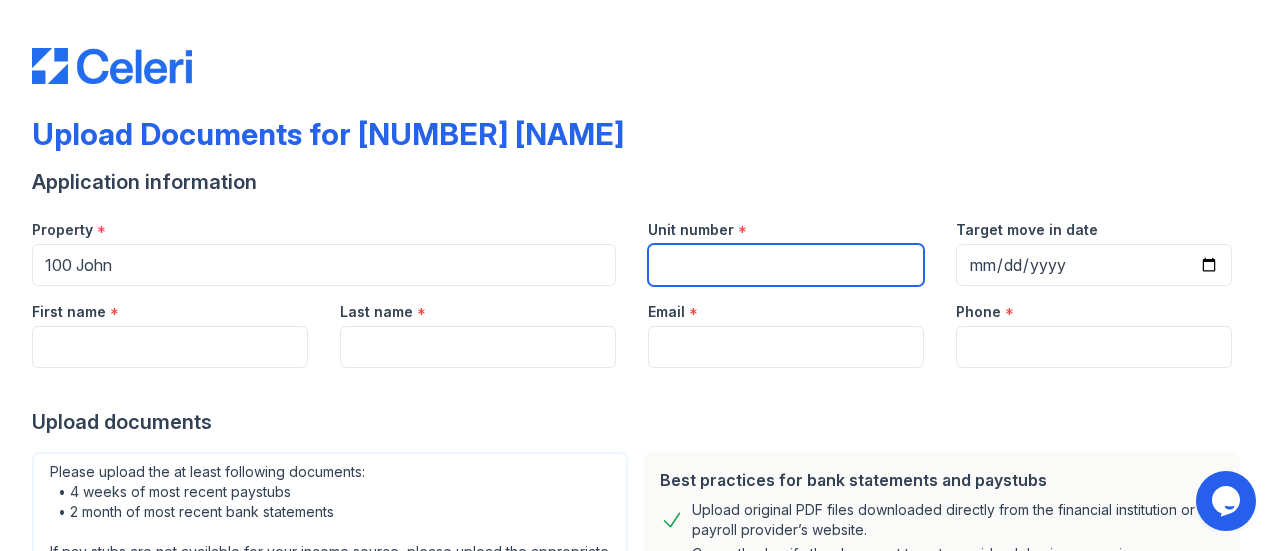 click on "Unit number" at bounding box center [786, 265] 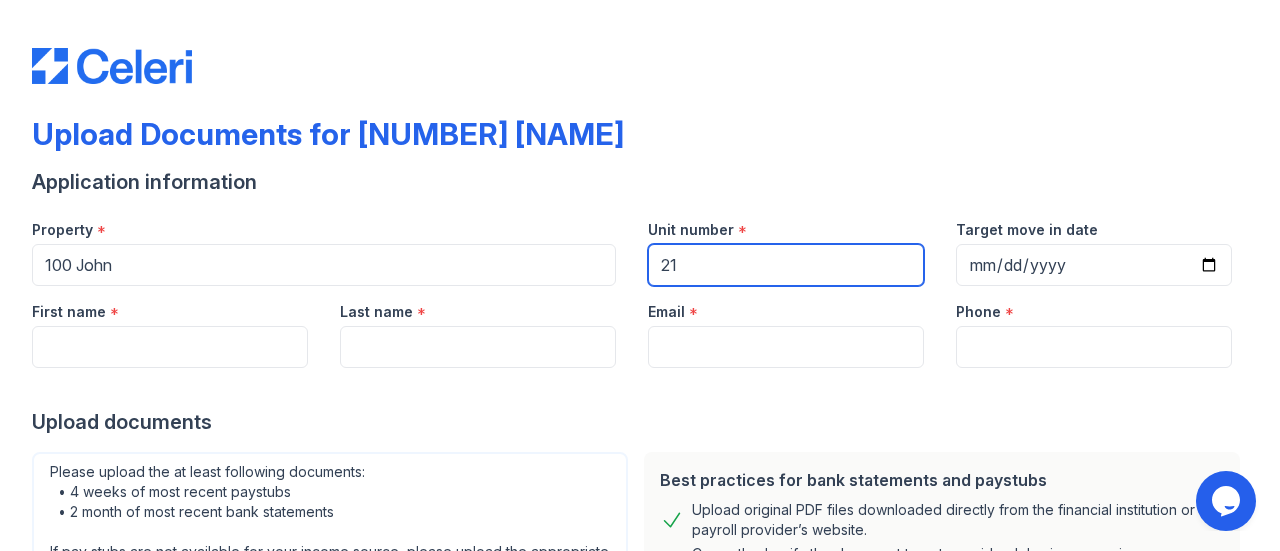 type on "2155" 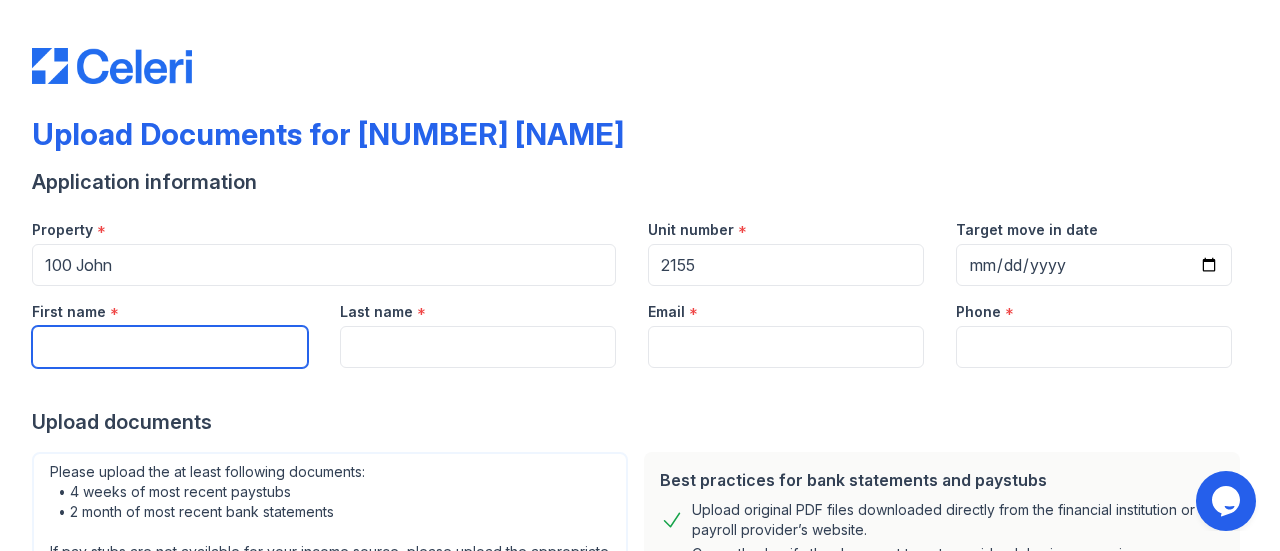 click on "First name" at bounding box center (170, 347) 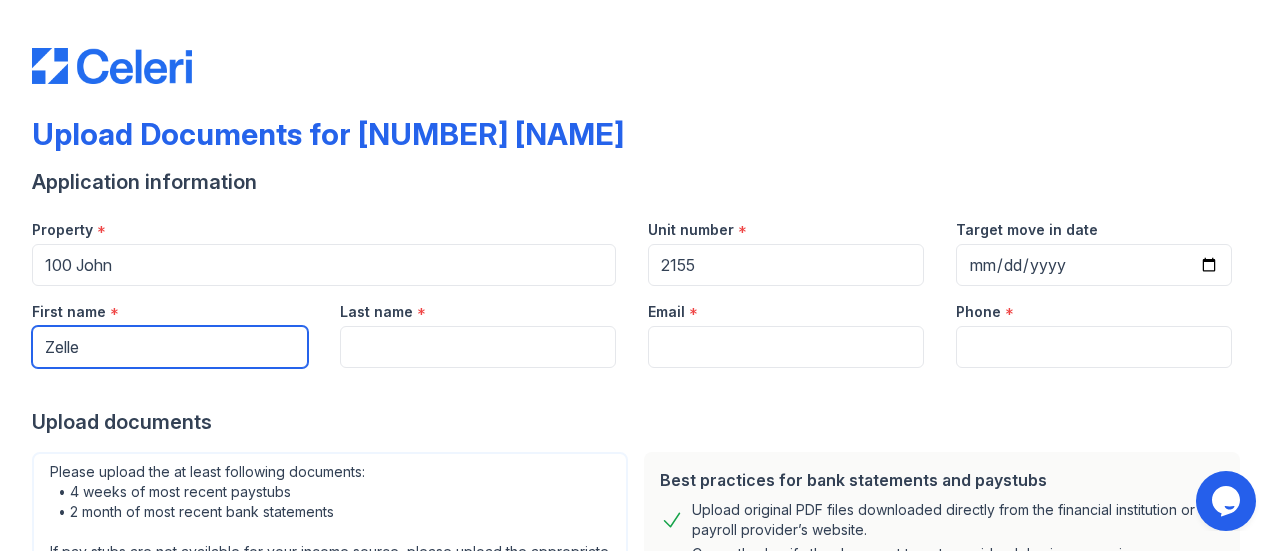 type on "Zelle" 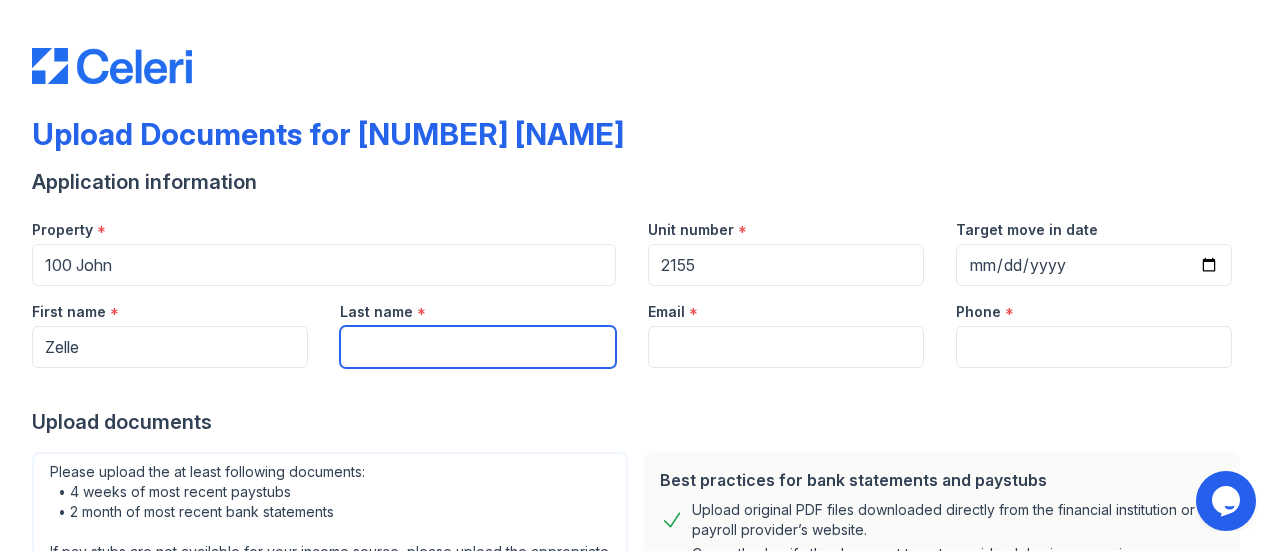 click on "Last name" at bounding box center [478, 347] 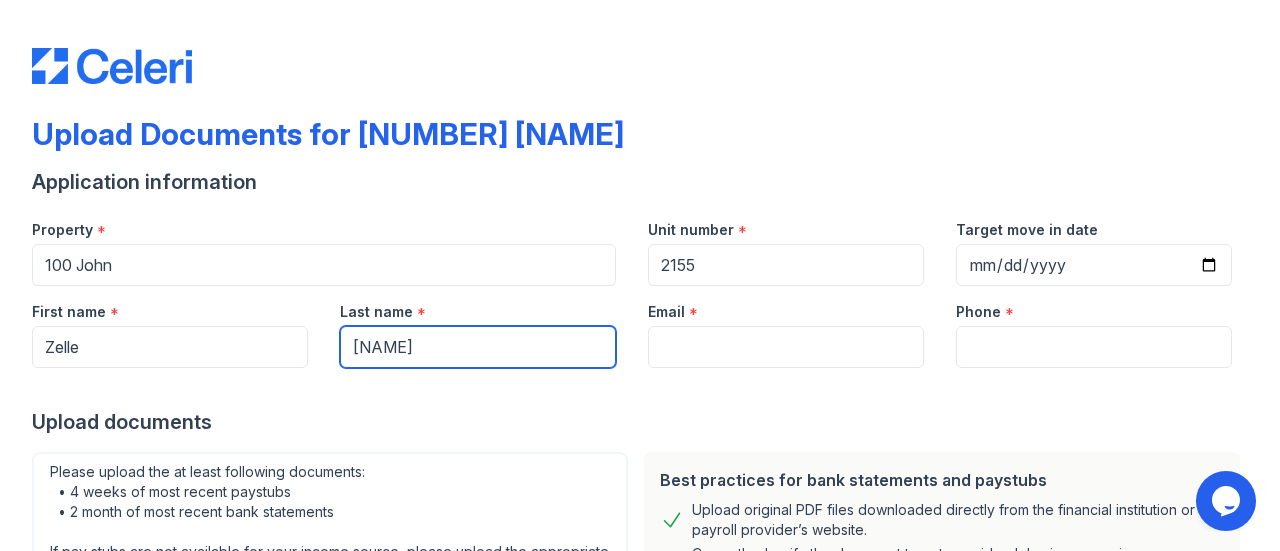 type on "Halloran" 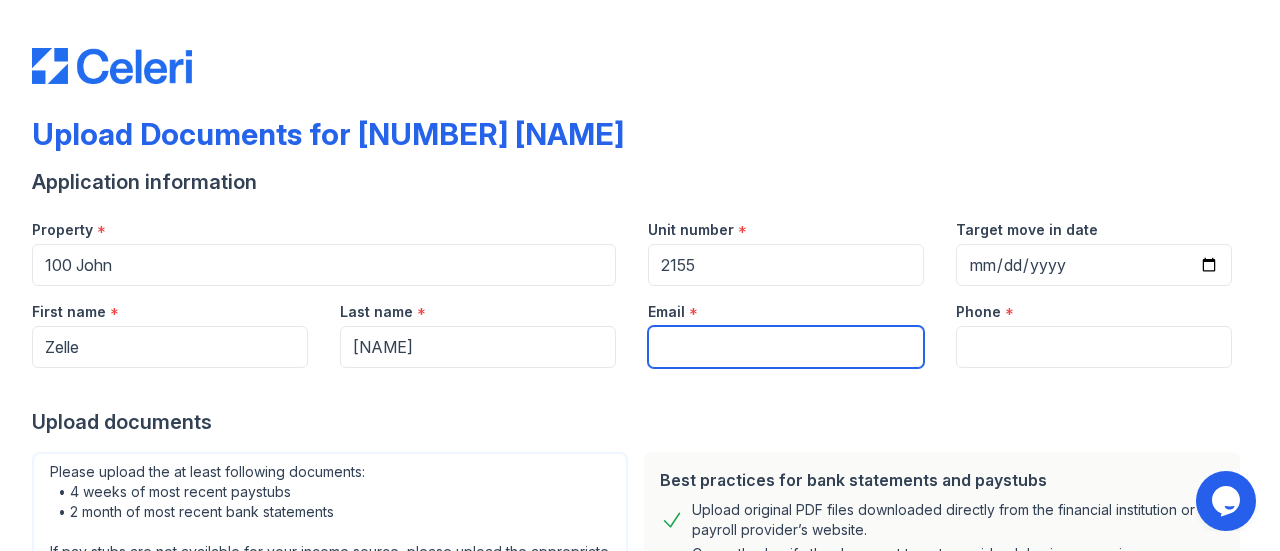click on "Email" at bounding box center (786, 347) 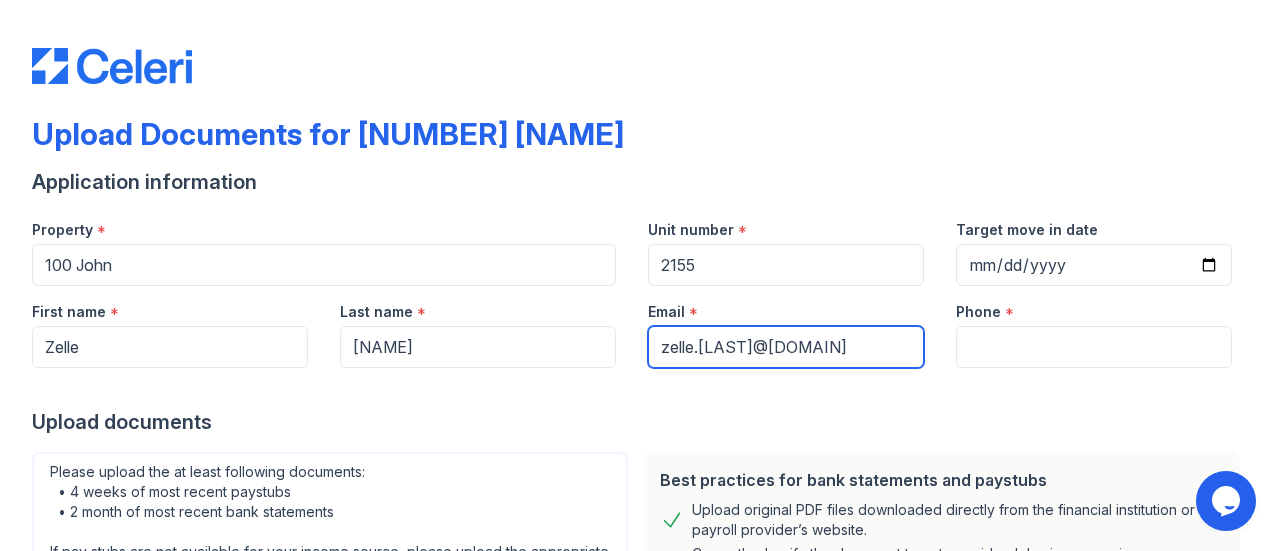 type on "zelle.halloran@gmail.com" 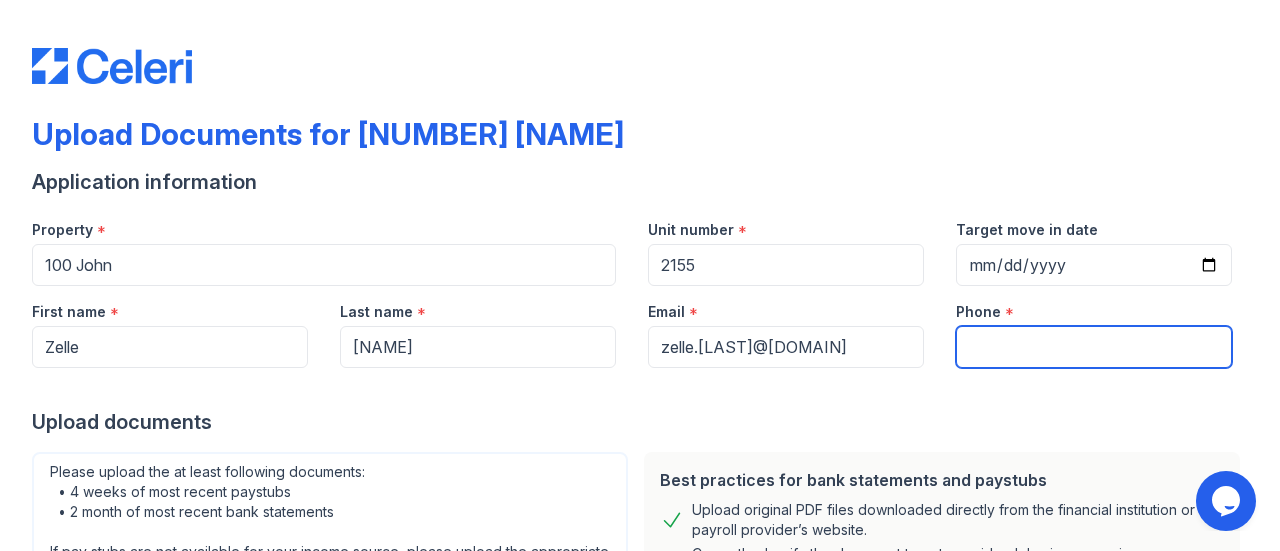 click on "Phone" at bounding box center (1094, 347) 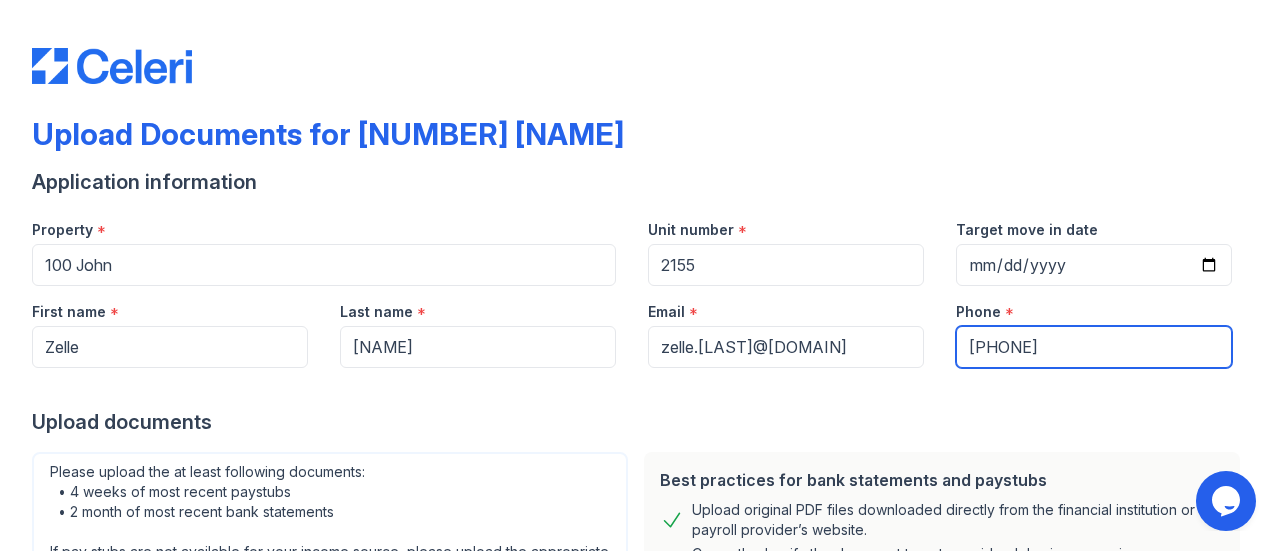 type on "2038167320" 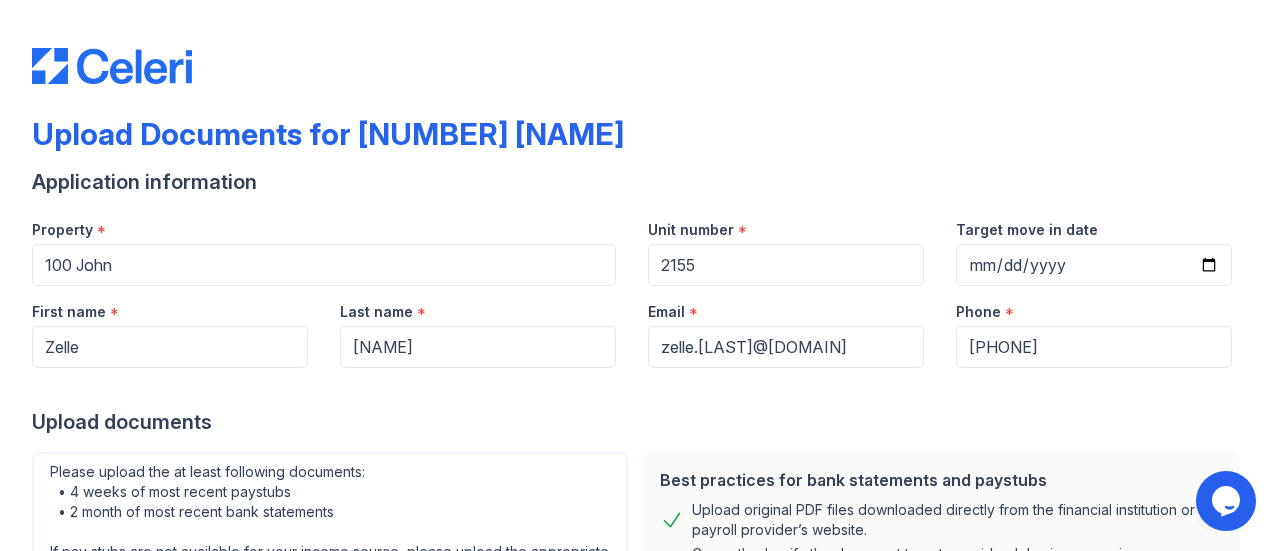 click on "Application information" at bounding box center (640, 182) 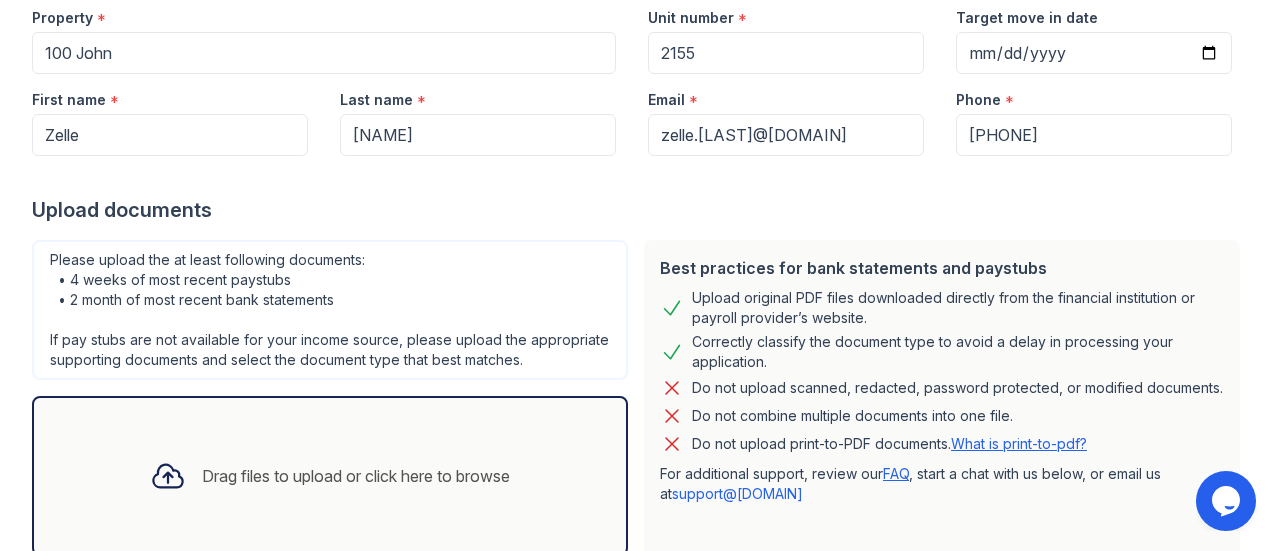 scroll, scrollTop: 361, scrollLeft: 0, axis: vertical 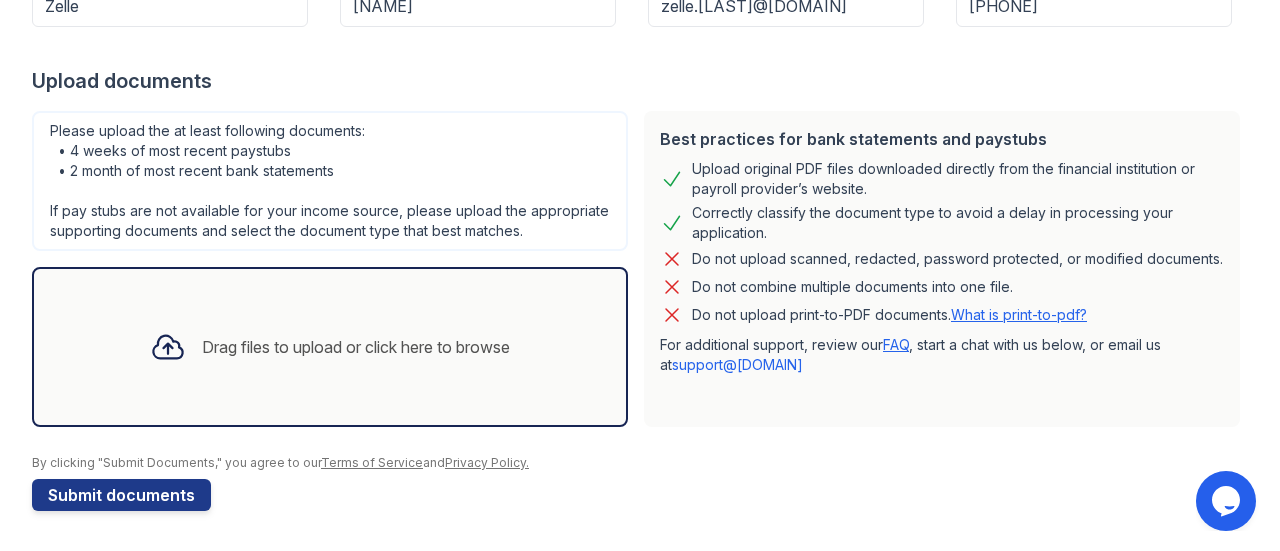 click on "Drag files to upload or click here to browse" at bounding box center (356, 347) 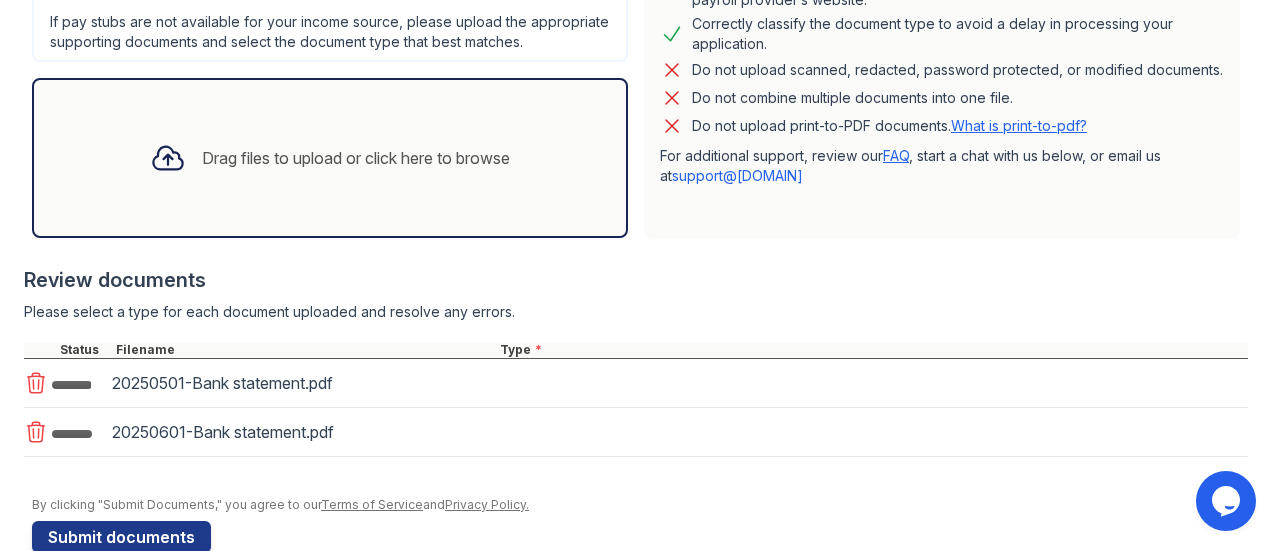 scroll, scrollTop: 604, scrollLeft: 0, axis: vertical 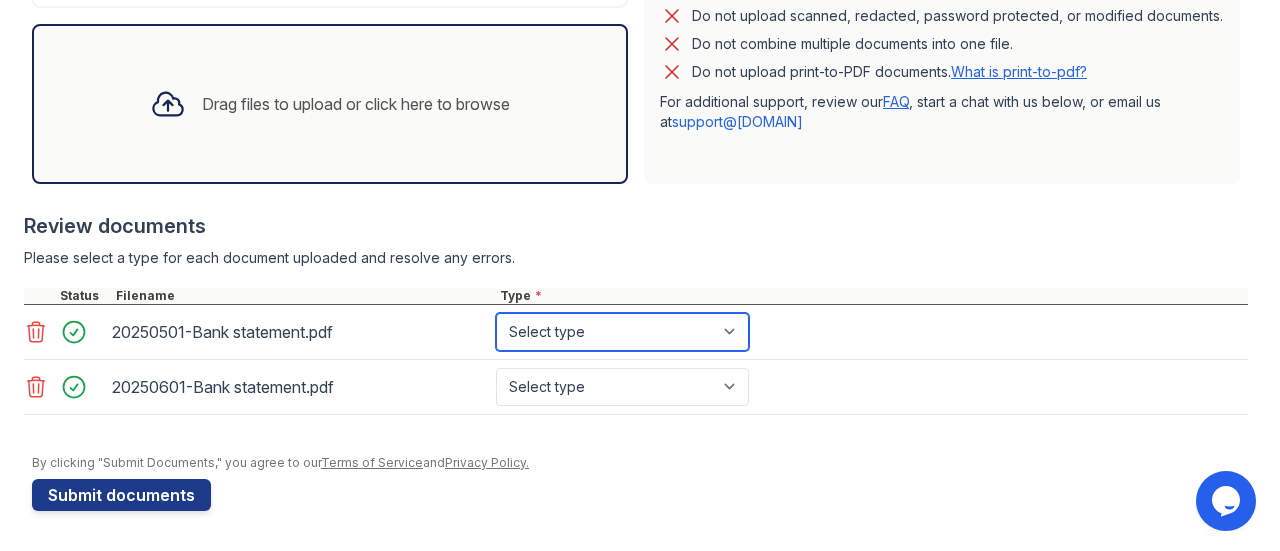 click on "Select type
Paystub
Bank Statement
Offer Letter
Tax Documents
Benefit Award Letter
Investment Account Statement
Other" at bounding box center (622, 332) 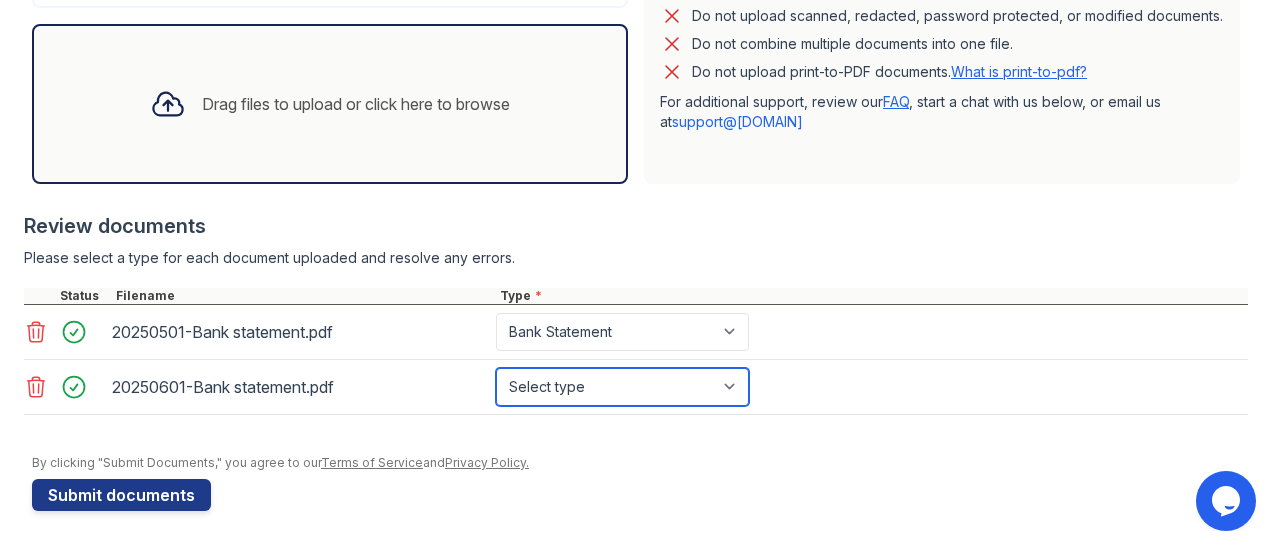 click on "Select type
Paystub
Bank Statement
Offer Letter
Tax Documents
Benefit Award Letter
Investment Account Statement
Other" at bounding box center [622, 387] 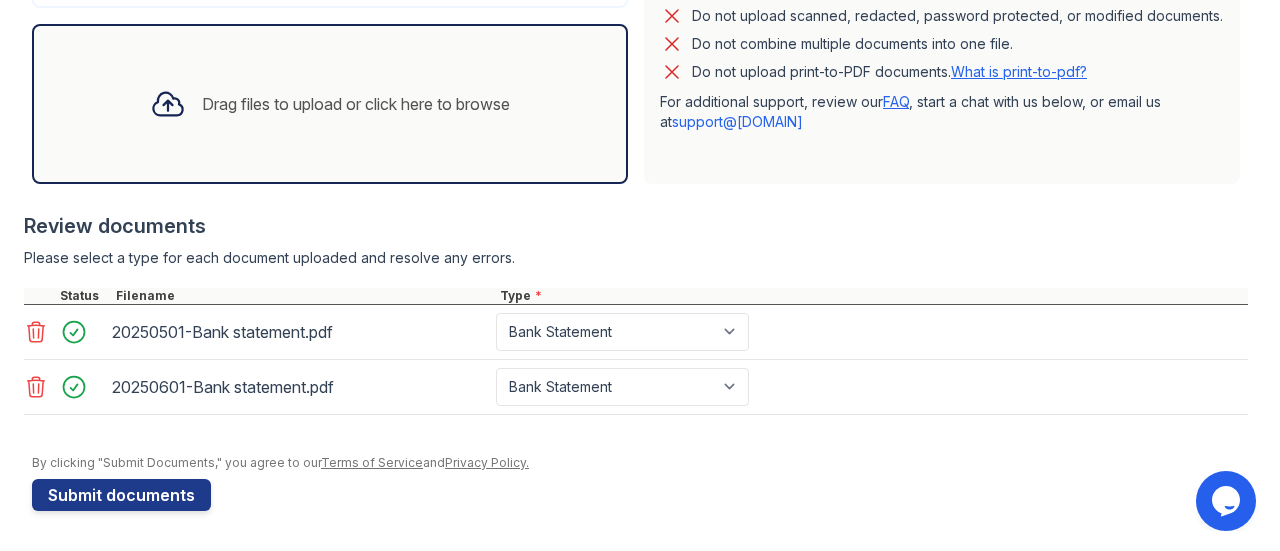 click on "Drag files to upload or click here to browse" at bounding box center (356, 104) 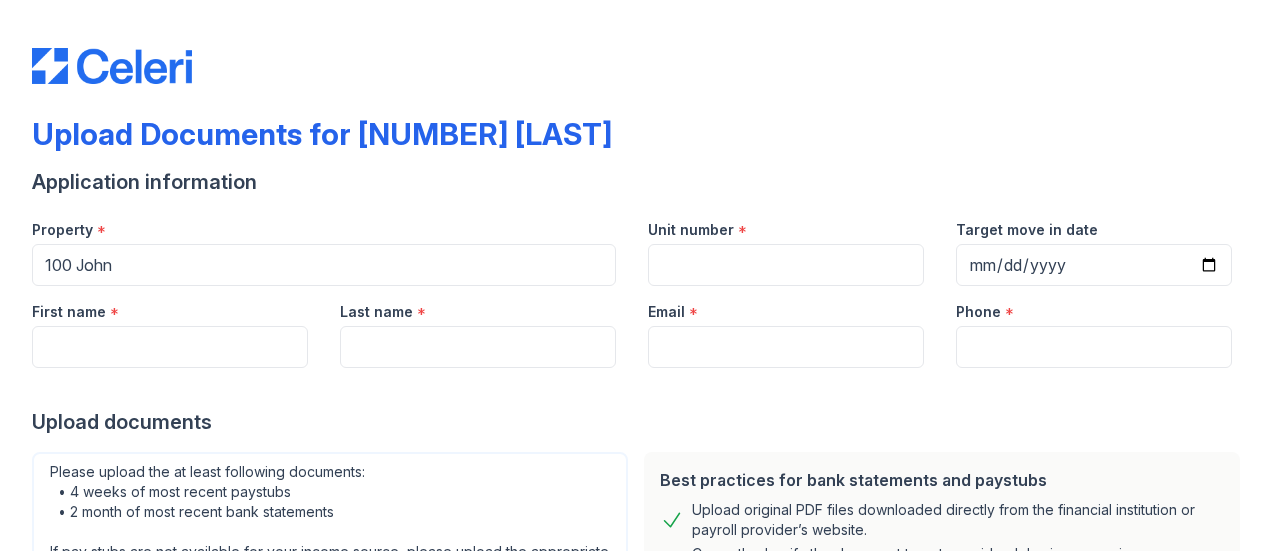 scroll, scrollTop: 0, scrollLeft: 0, axis: both 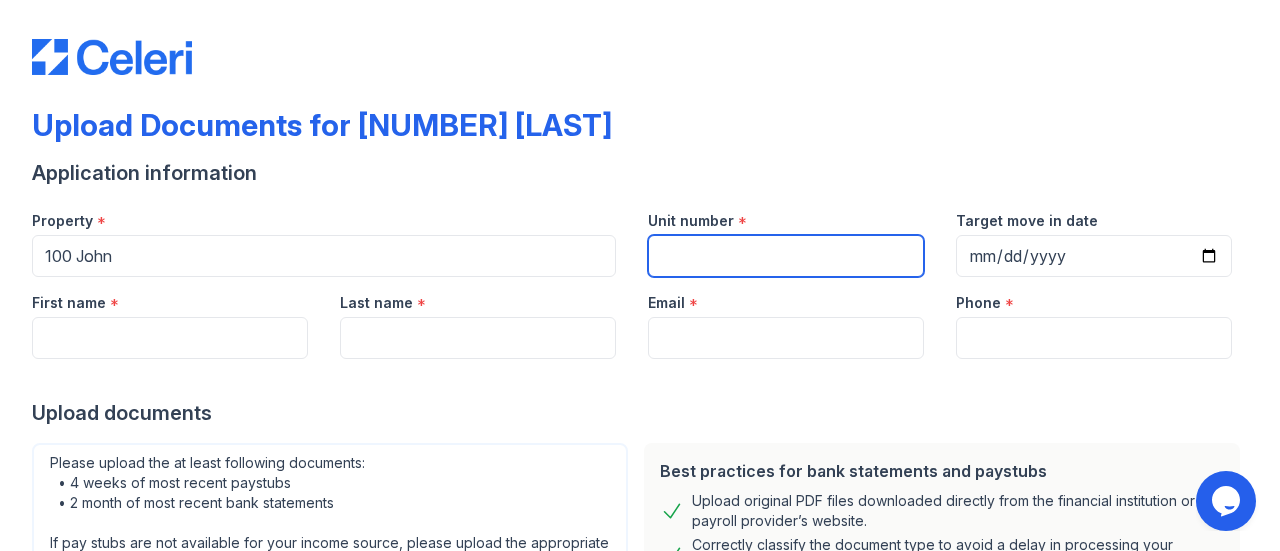 drag, startPoint x: 678, startPoint y: 241, endPoint x: 801, endPoint y: 300, distance: 136.41847 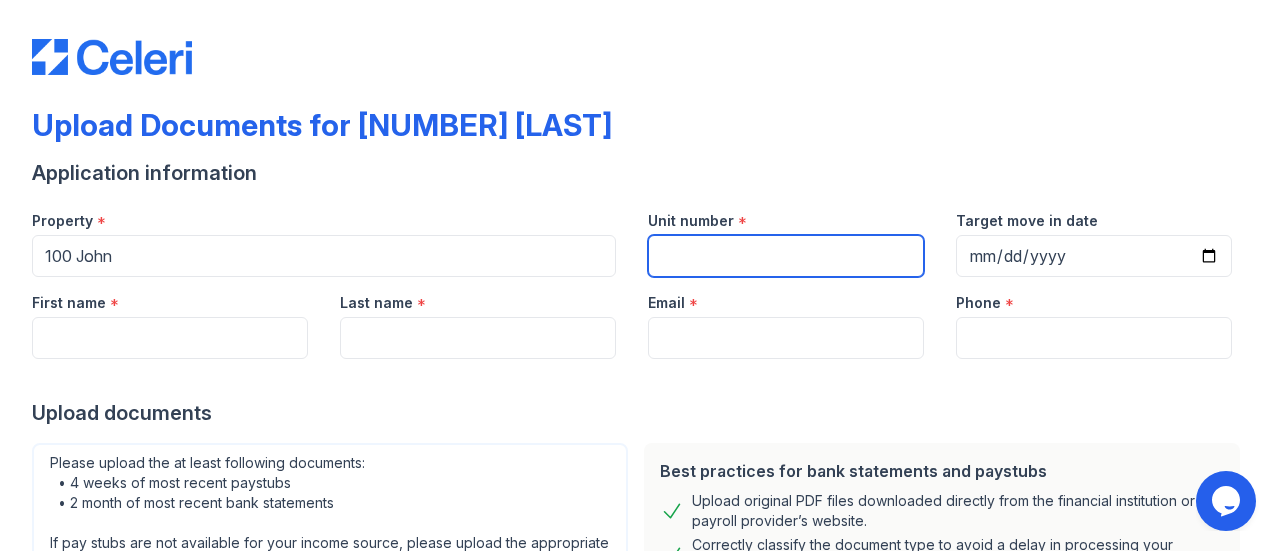 type on "2155" 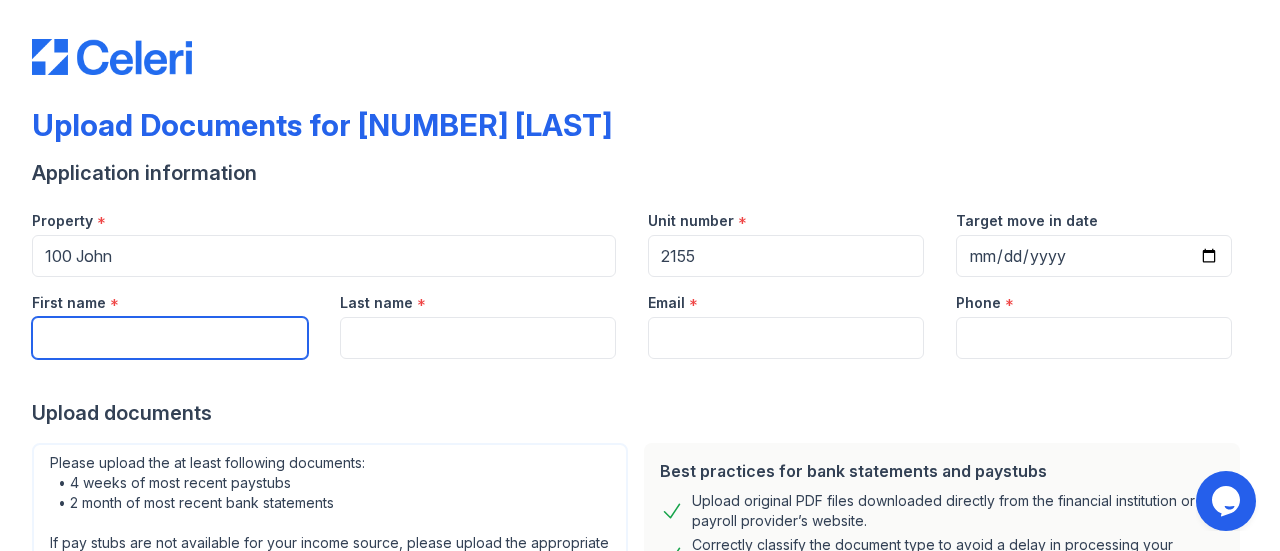 click on "First name" at bounding box center [170, 338] 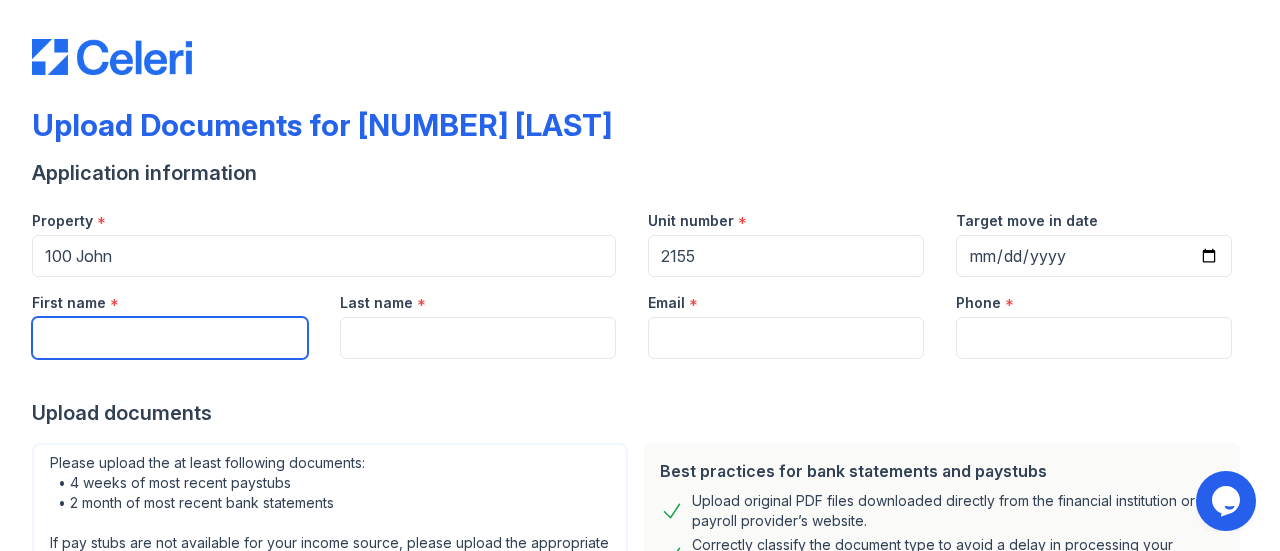 type on "Zelle" 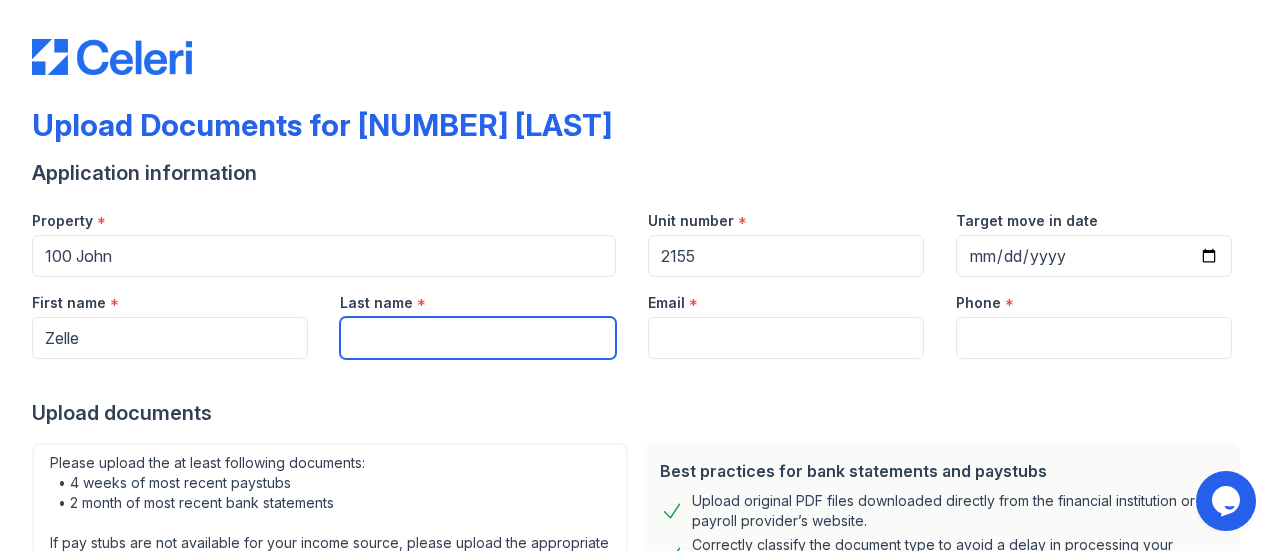 click on "Last name" at bounding box center [478, 338] 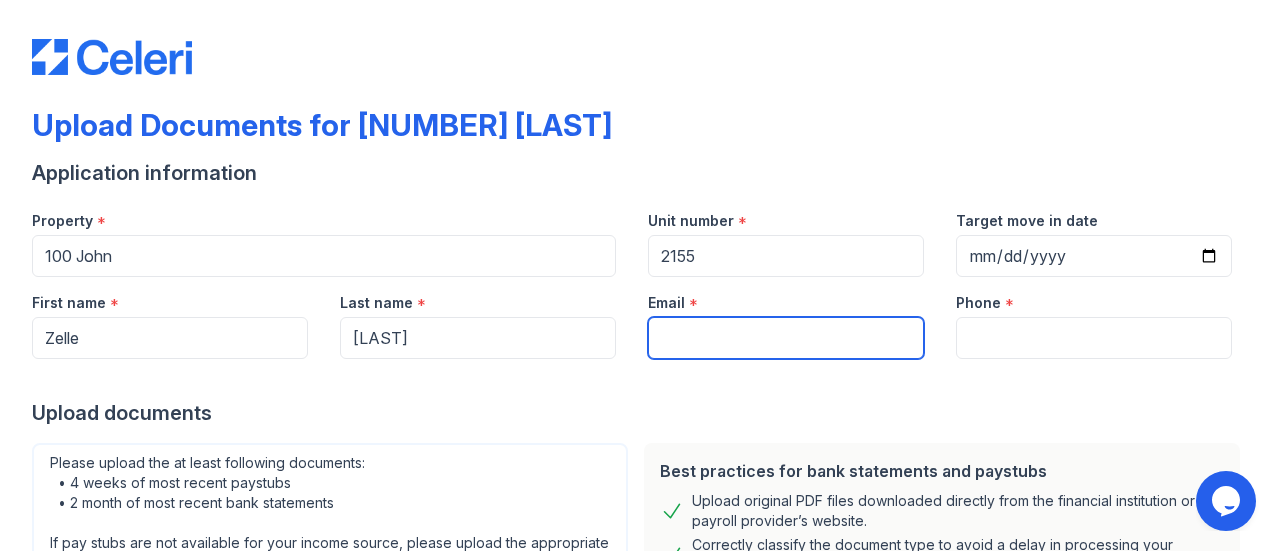 click on "Email" at bounding box center (786, 338) 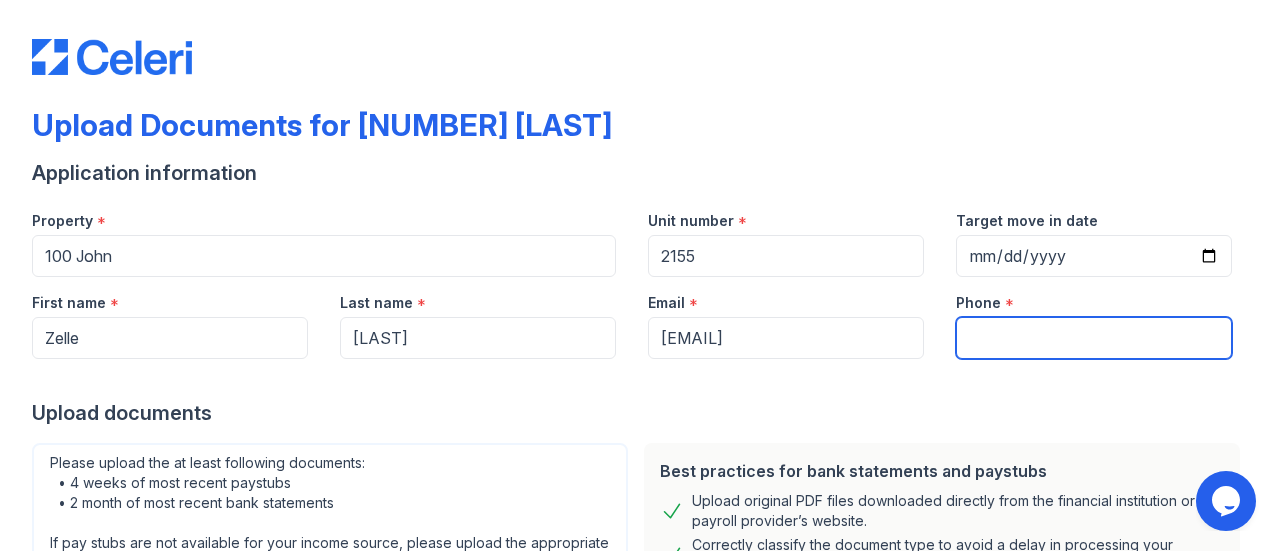 click on "Phone" at bounding box center [1094, 338] 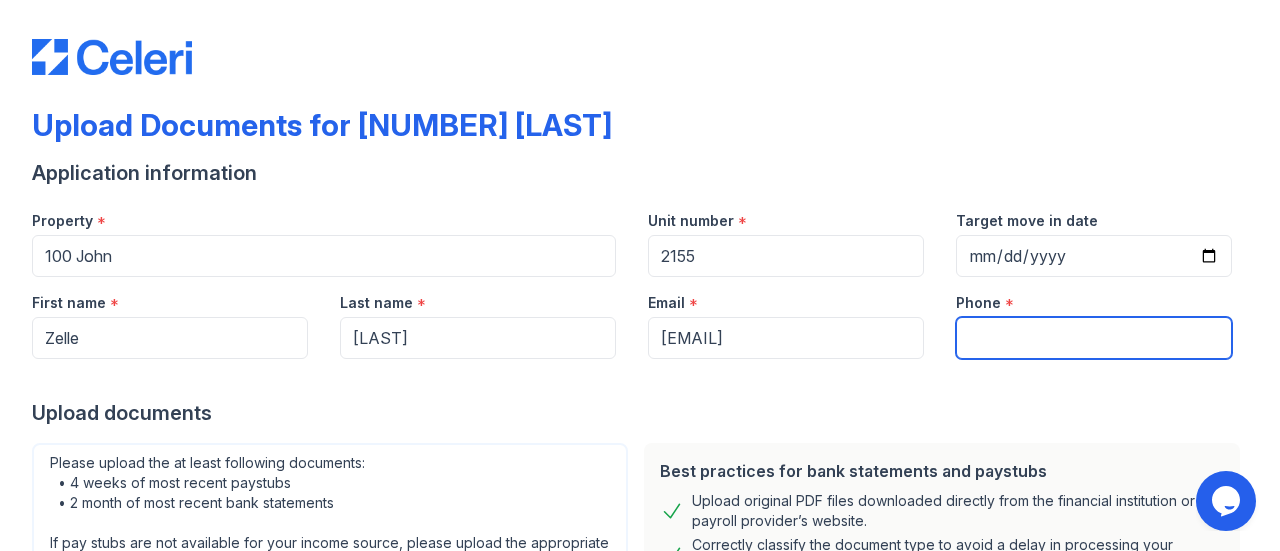 type on "555-555-7320" 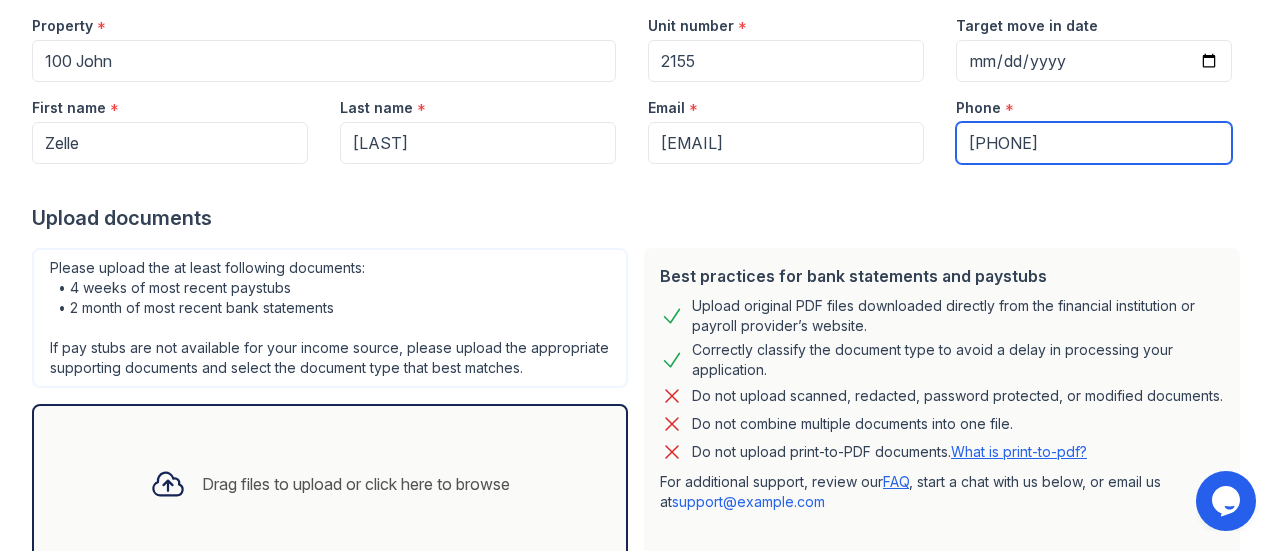 scroll, scrollTop: 361, scrollLeft: 0, axis: vertical 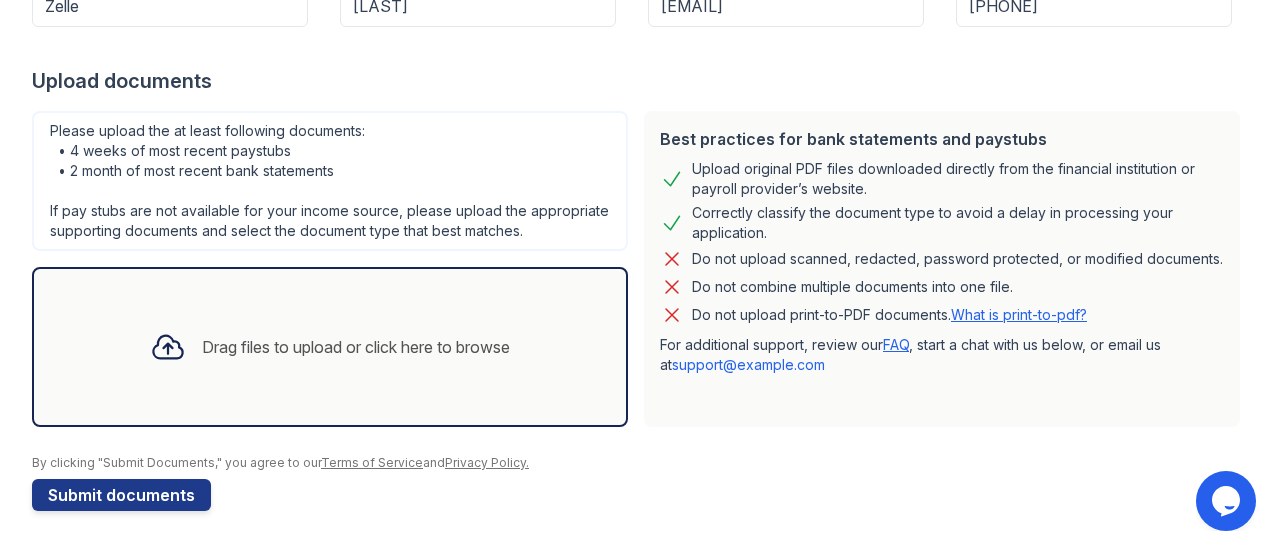 click on "Drag files to upload or click here to browse" at bounding box center (356, 347) 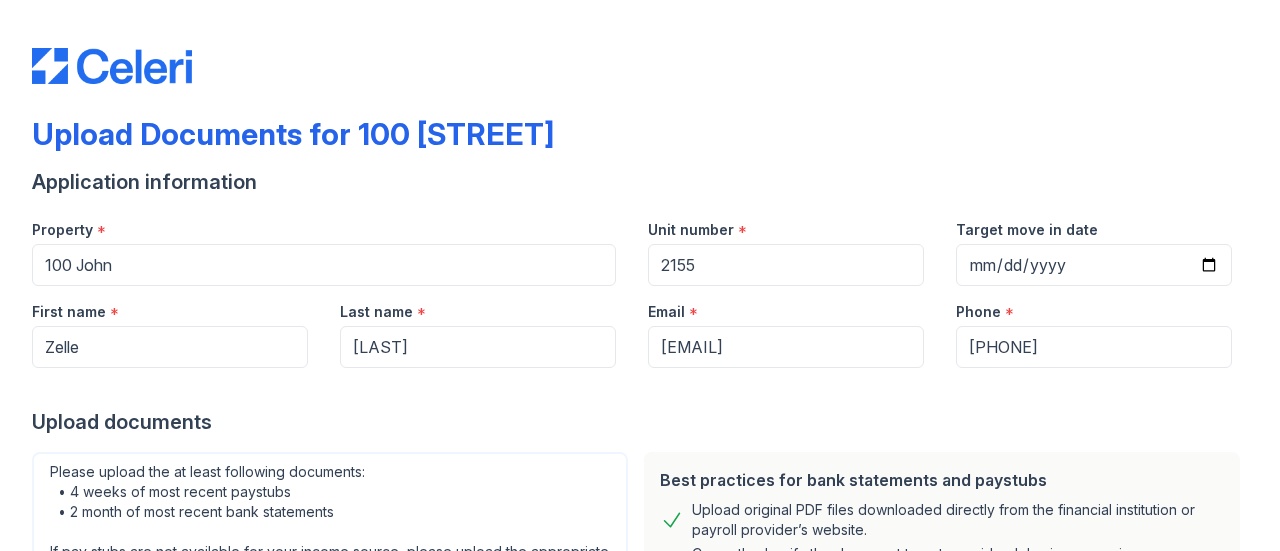 scroll, scrollTop: 0, scrollLeft: 0, axis: both 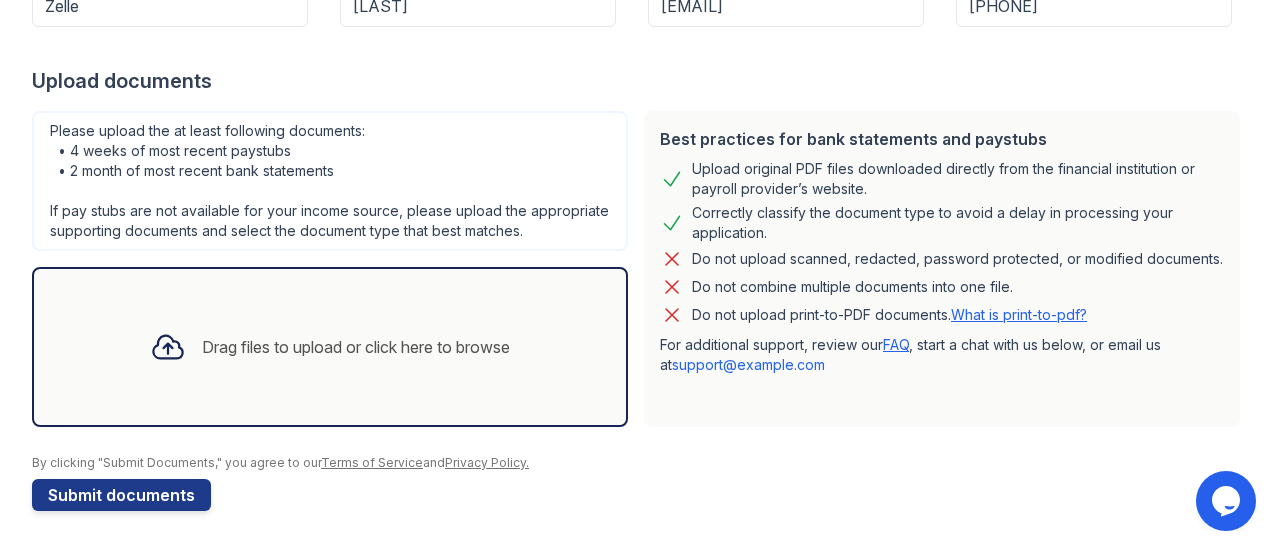 click at bounding box center [640, 445] 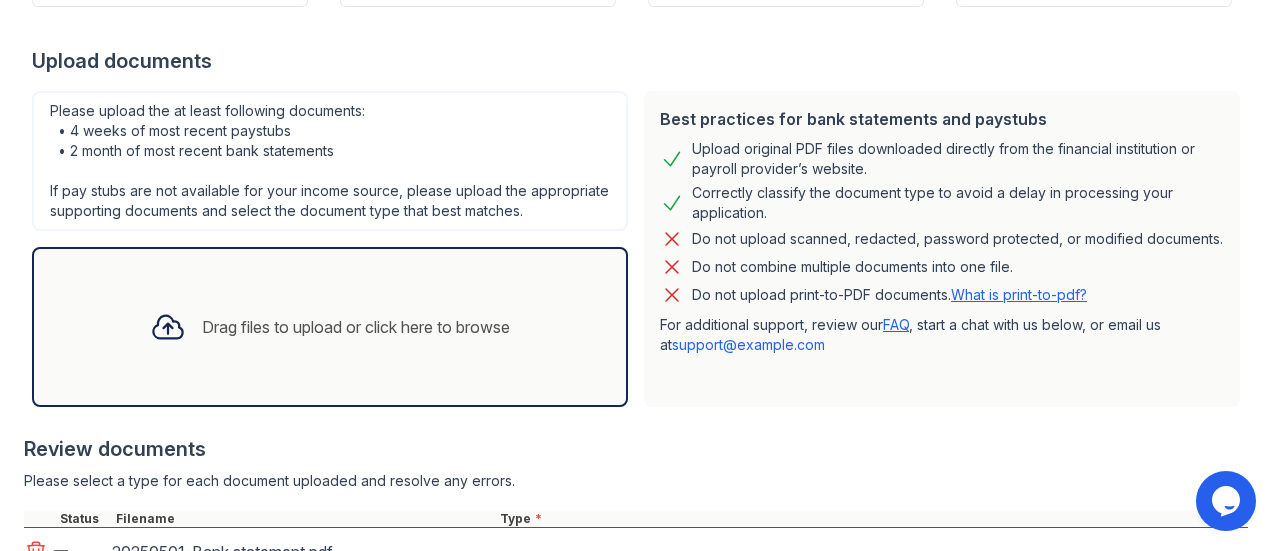 scroll, scrollTop: 489, scrollLeft: 0, axis: vertical 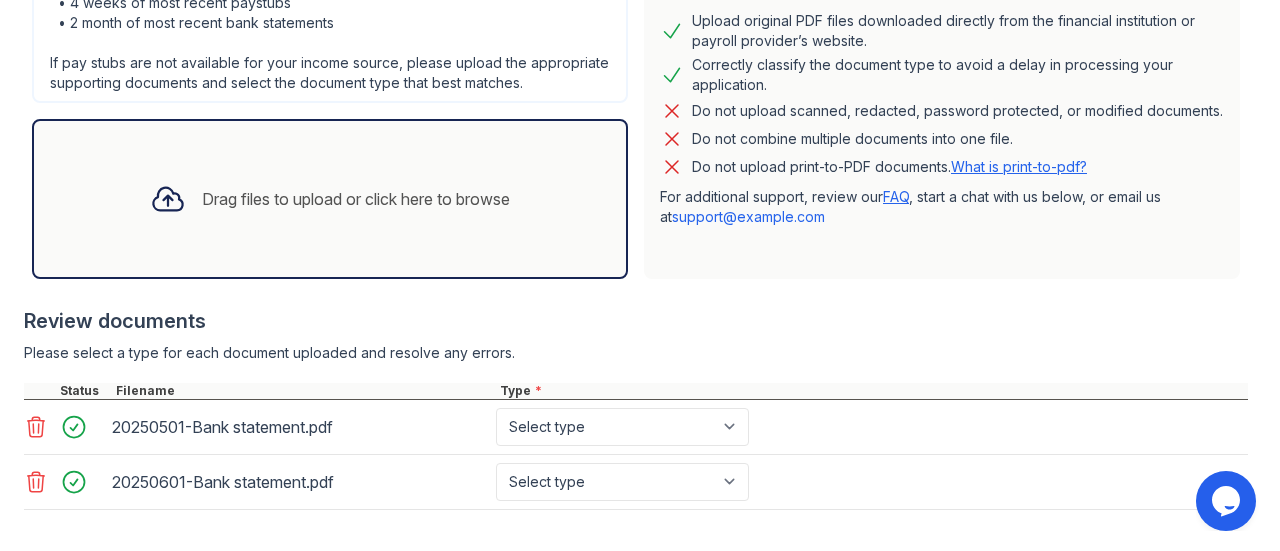 click on "Drag files to upload or click here to browse" at bounding box center (330, 199) 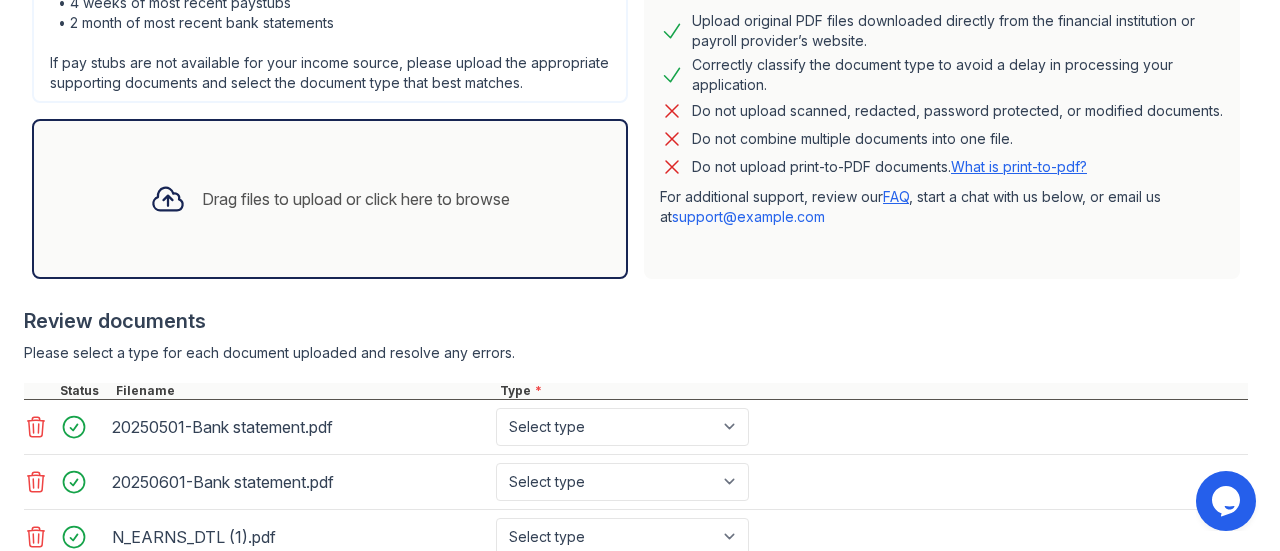 click on "Drag files to upload or click here to browse" at bounding box center (330, 199) 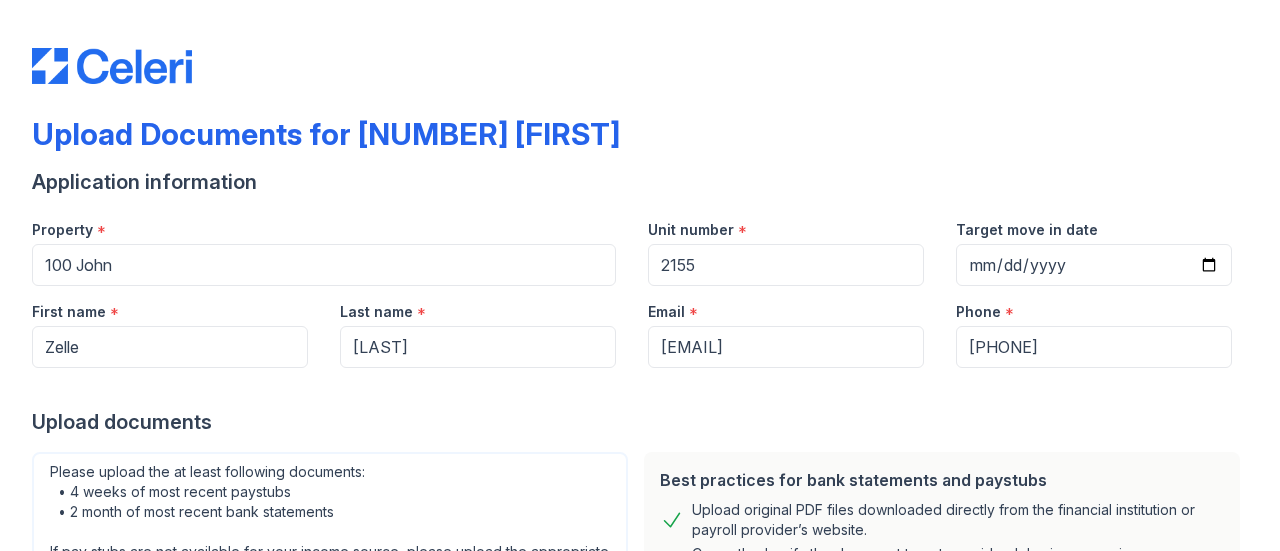 scroll, scrollTop: 0, scrollLeft: 0, axis: both 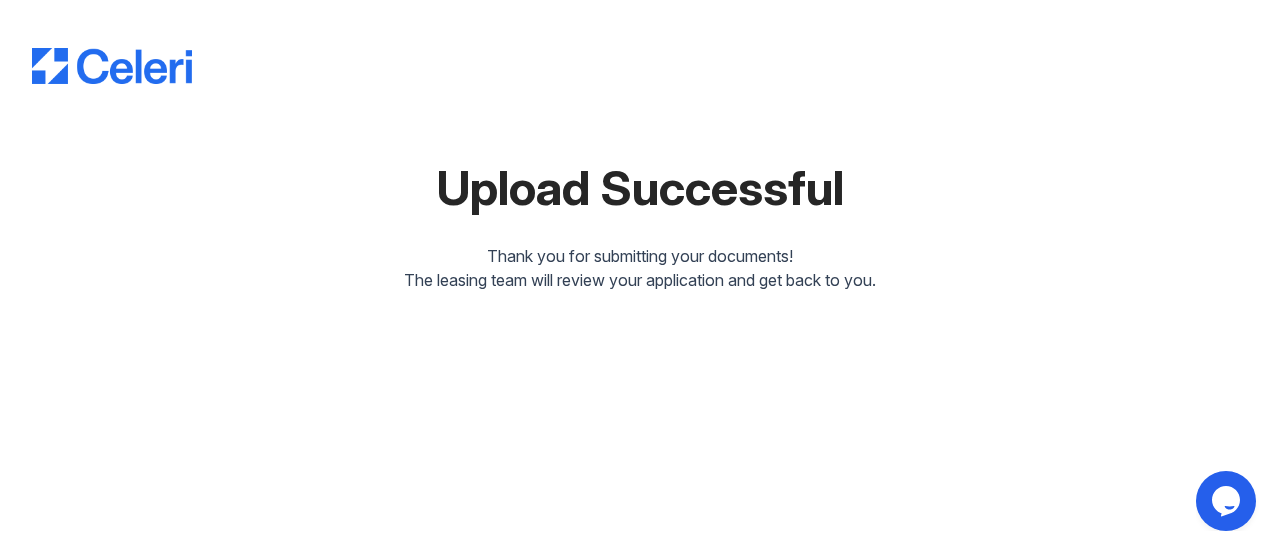 click at bounding box center (640, 46) 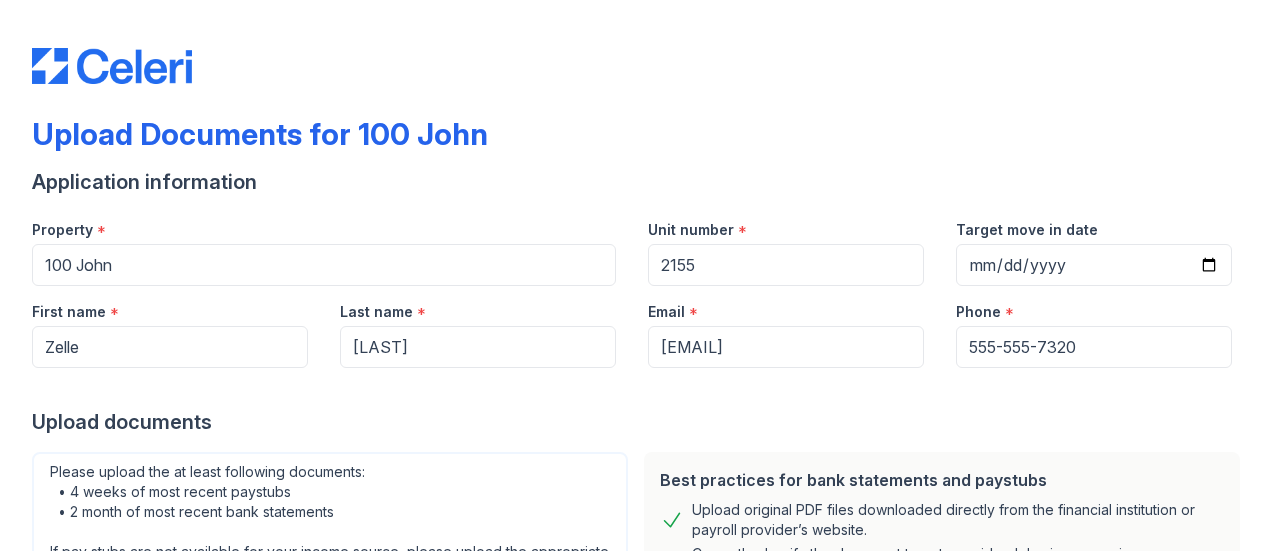 scroll, scrollTop: 0, scrollLeft: 0, axis: both 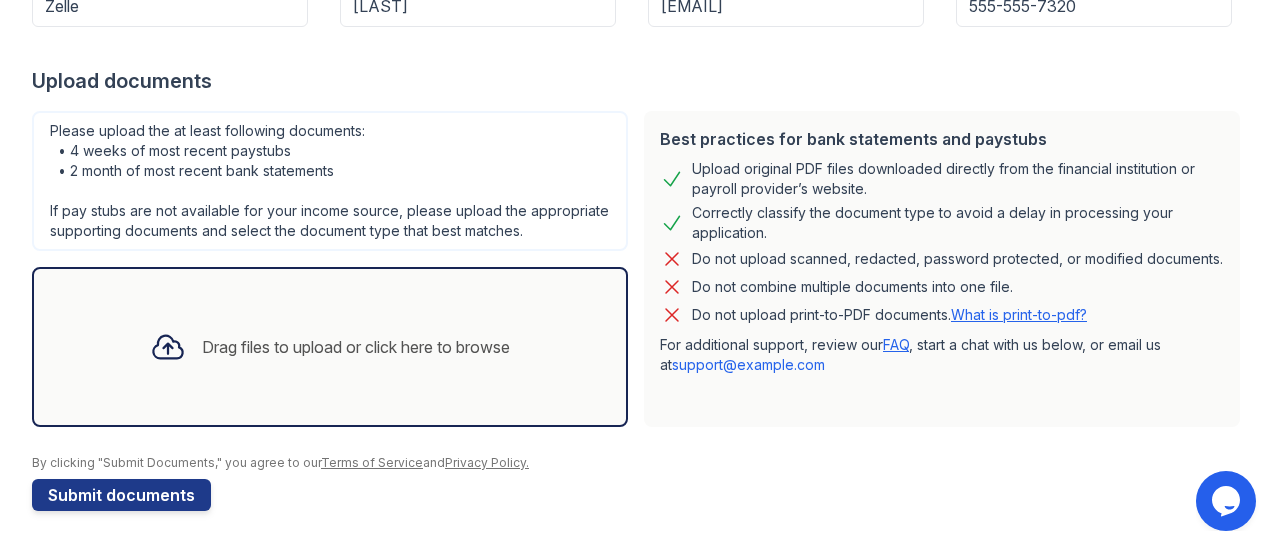 click on "Drag files to upload or click here to browse" at bounding box center (356, 347) 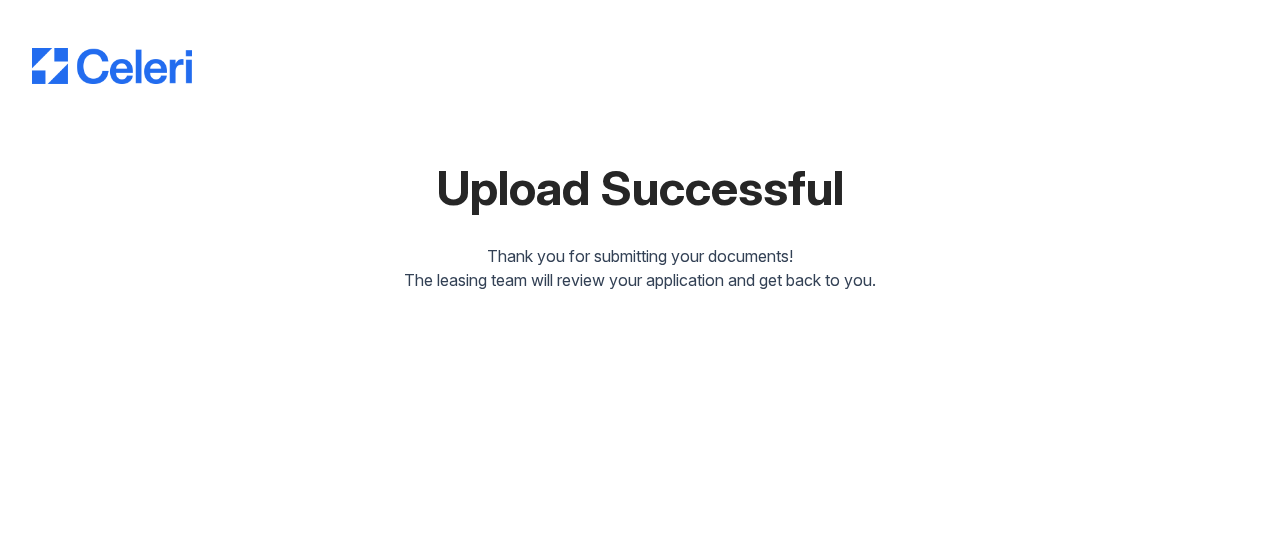 scroll, scrollTop: 0, scrollLeft: 0, axis: both 